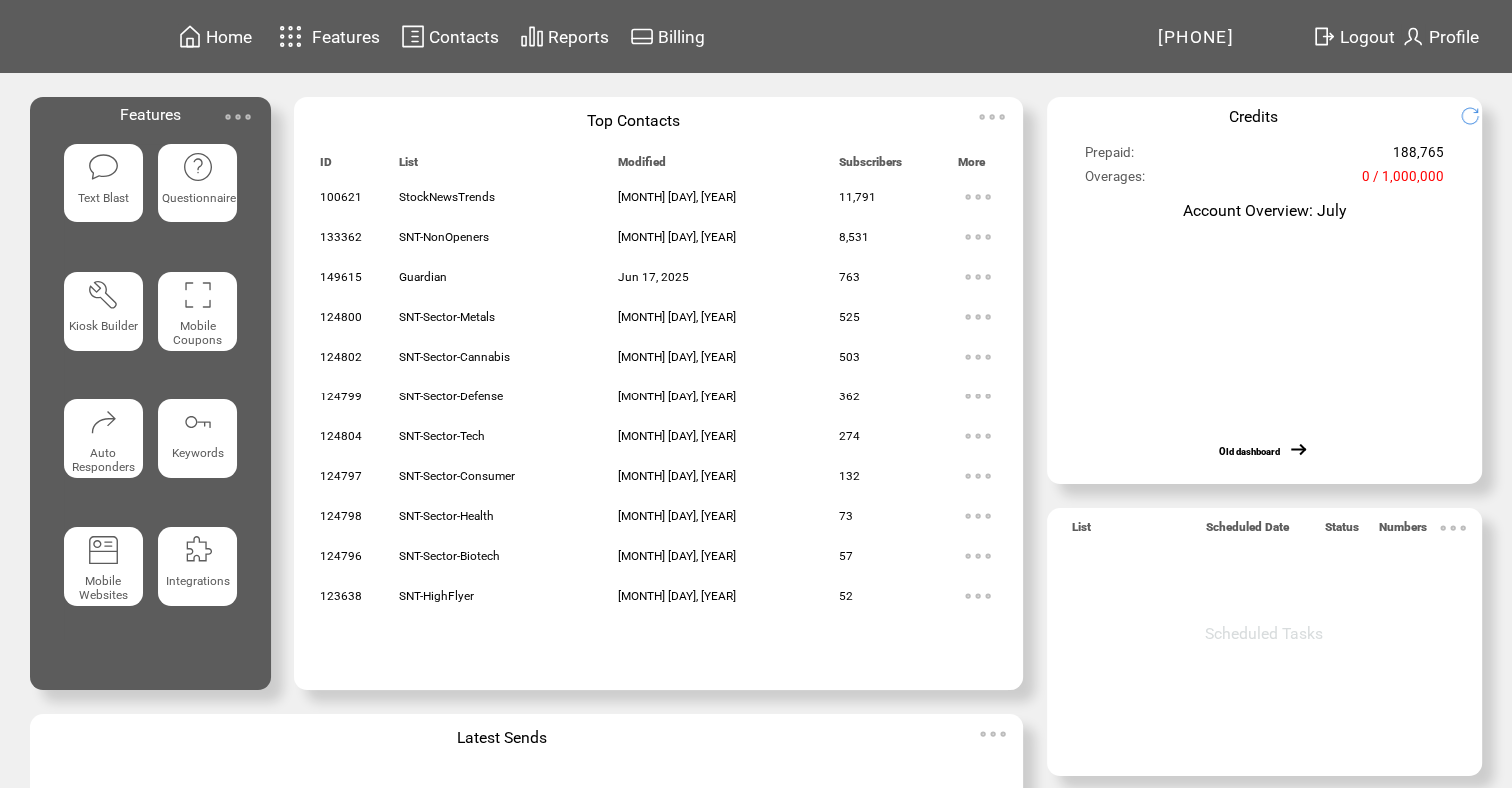 scroll, scrollTop: 0, scrollLeft: 0, axis: both 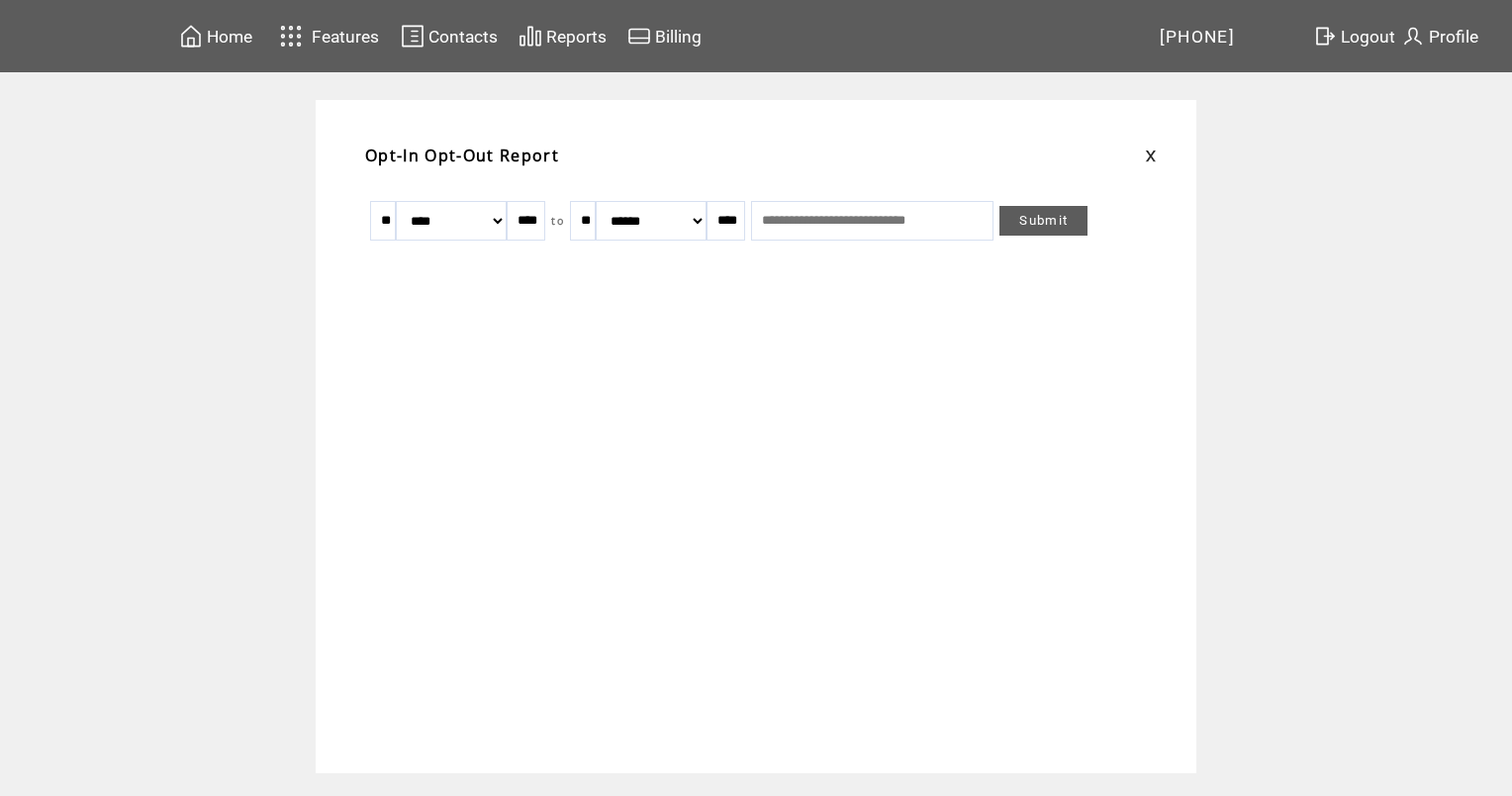 type on "**" 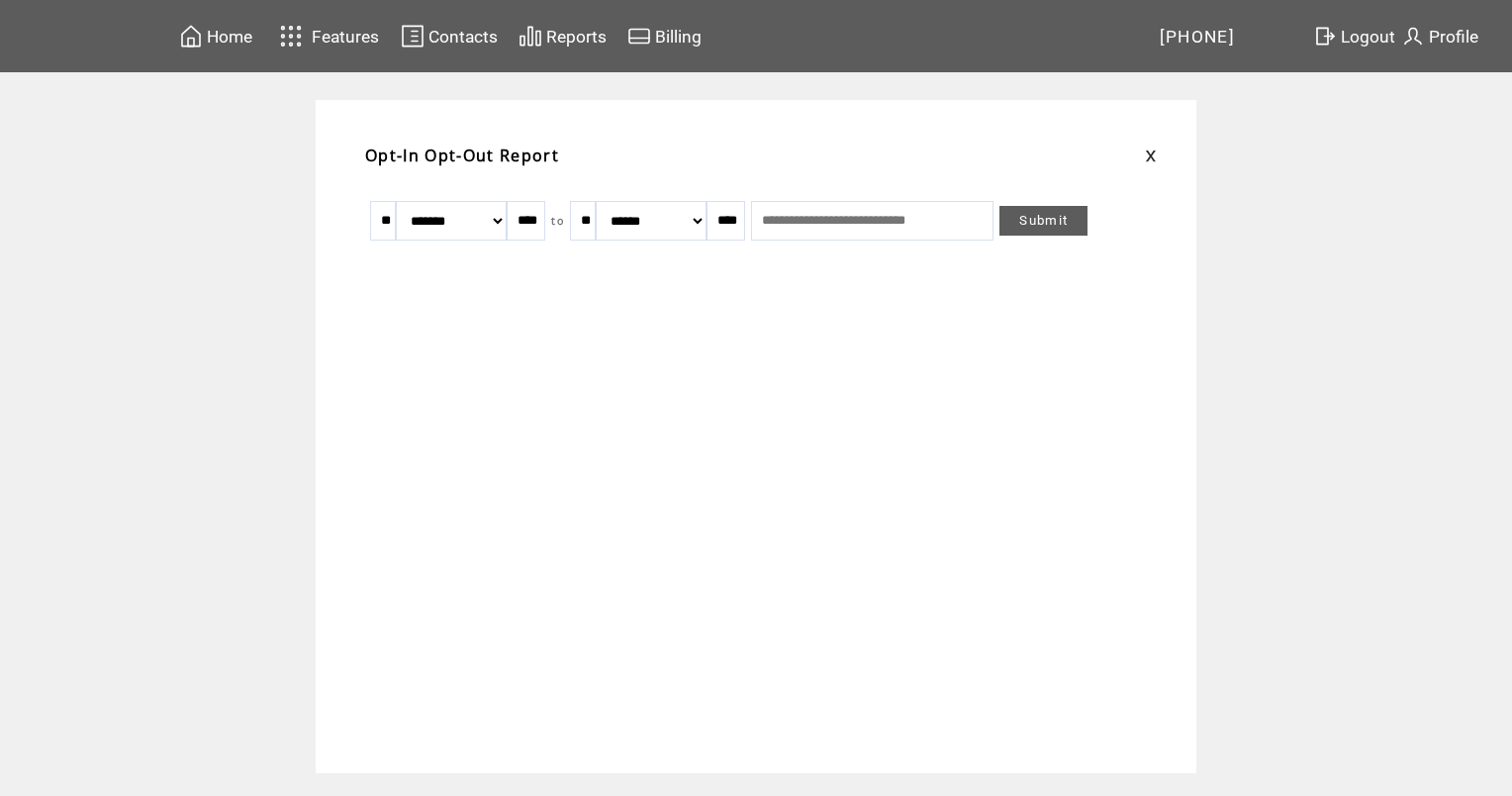 drag, startPoint x: 614, startPoint y: 220, endPoint x: 732, endPoint y: 290, distance: 137.20058 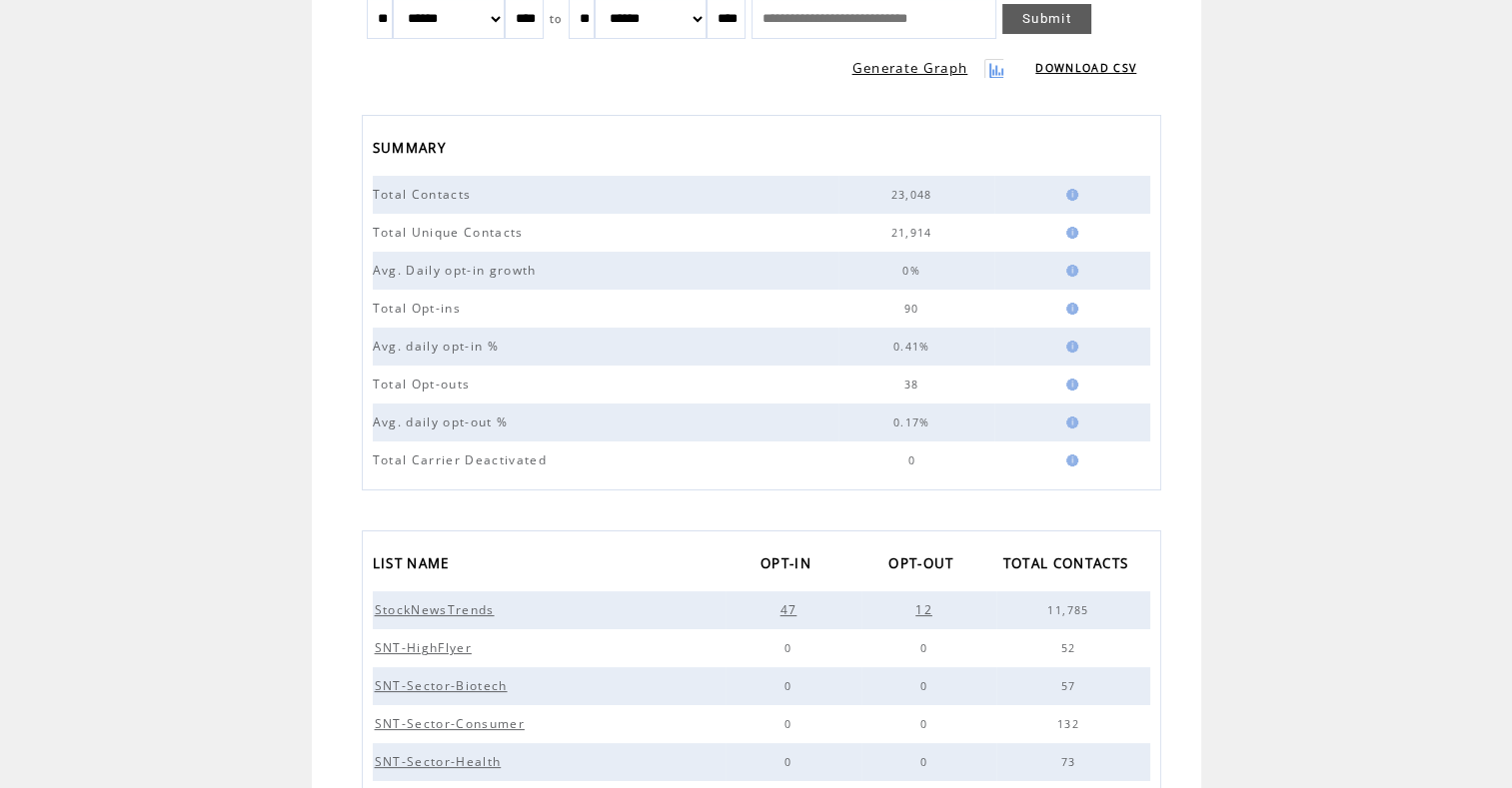 scroll, scrollTop: 0, scrollLeft: 0, axis: both 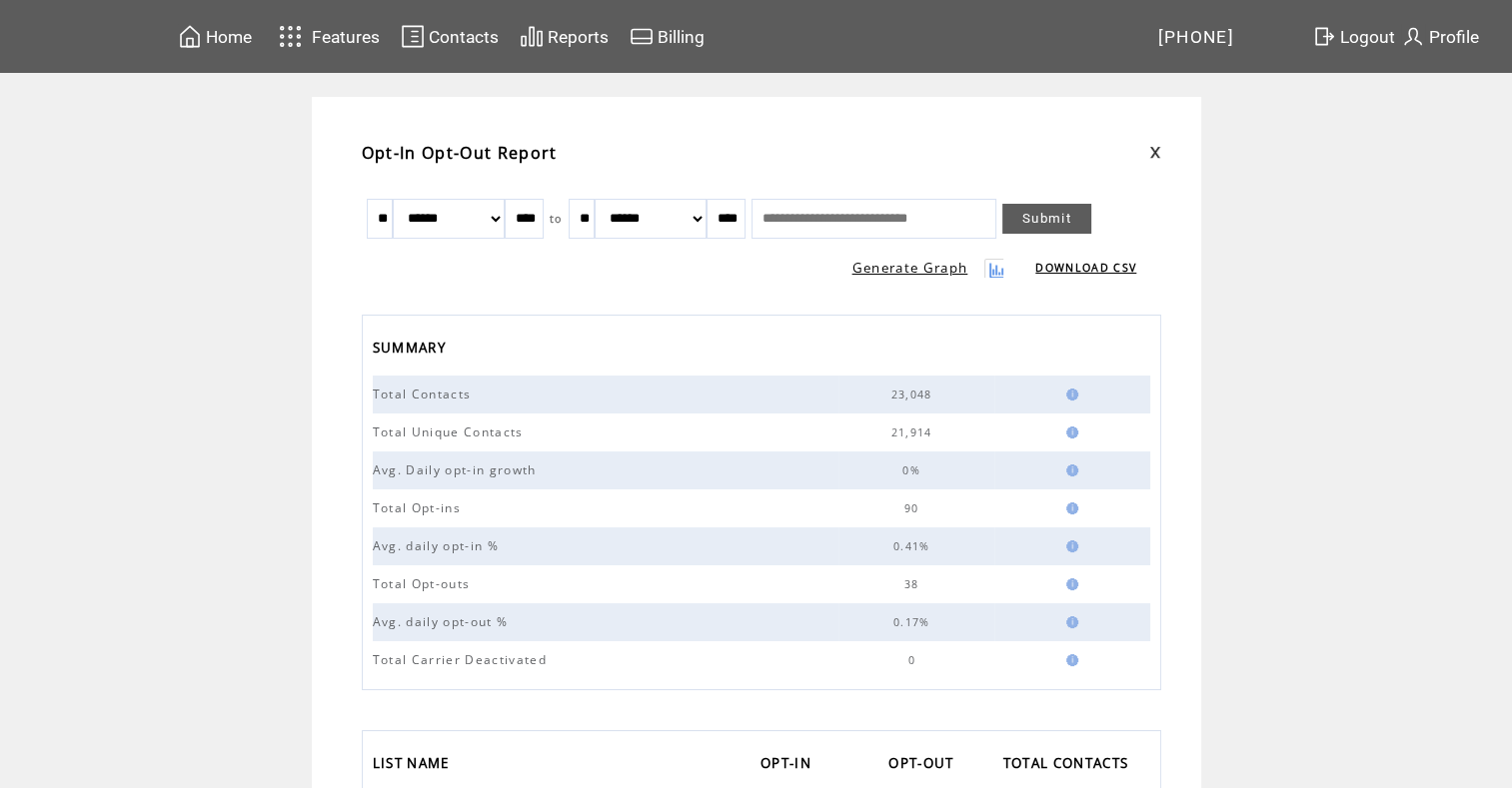 click on "Logout" at bounding box center (1367, 37) 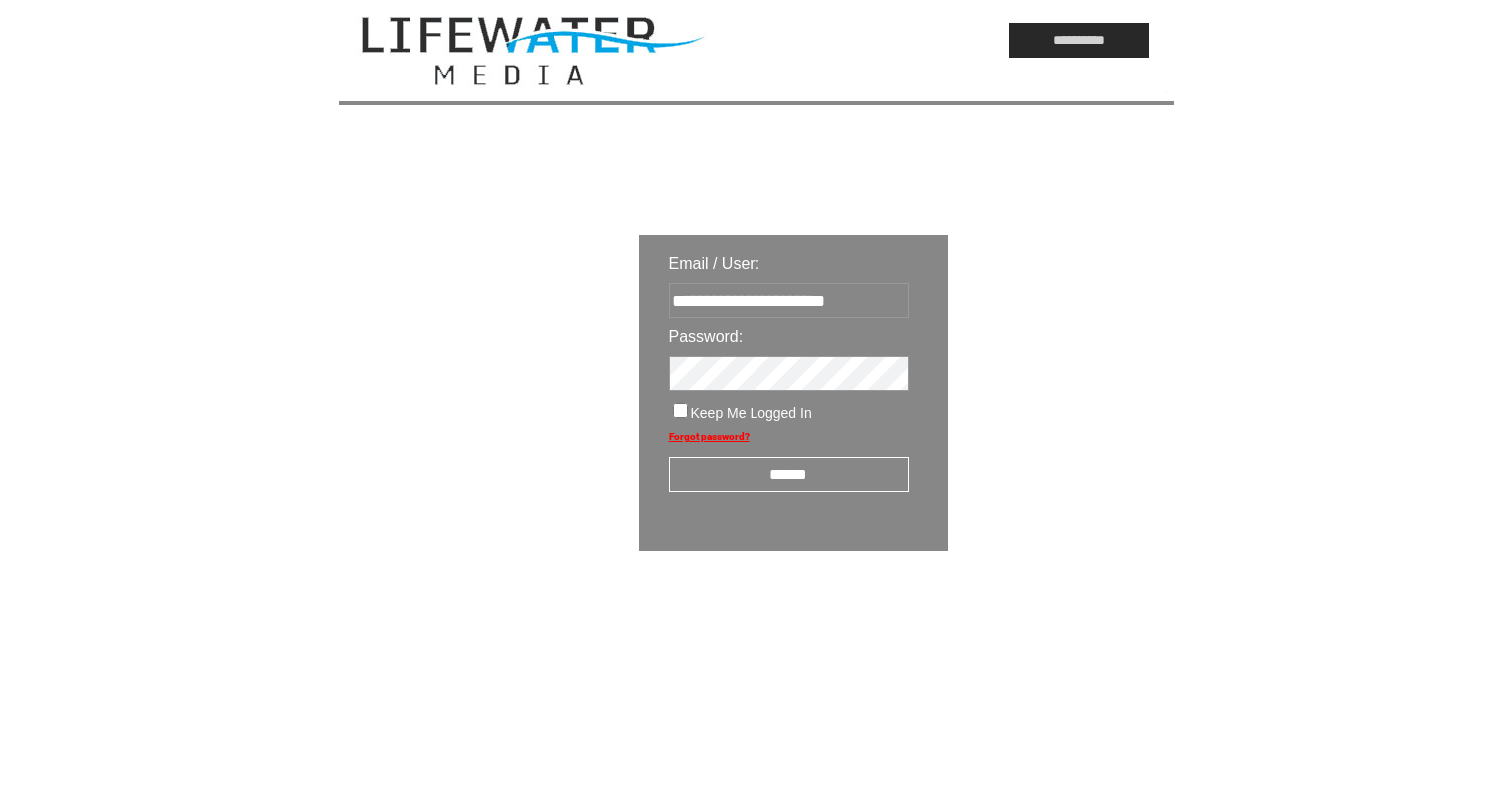 scroll, scrollTop: 0, scrollLeft: 0, axis: both 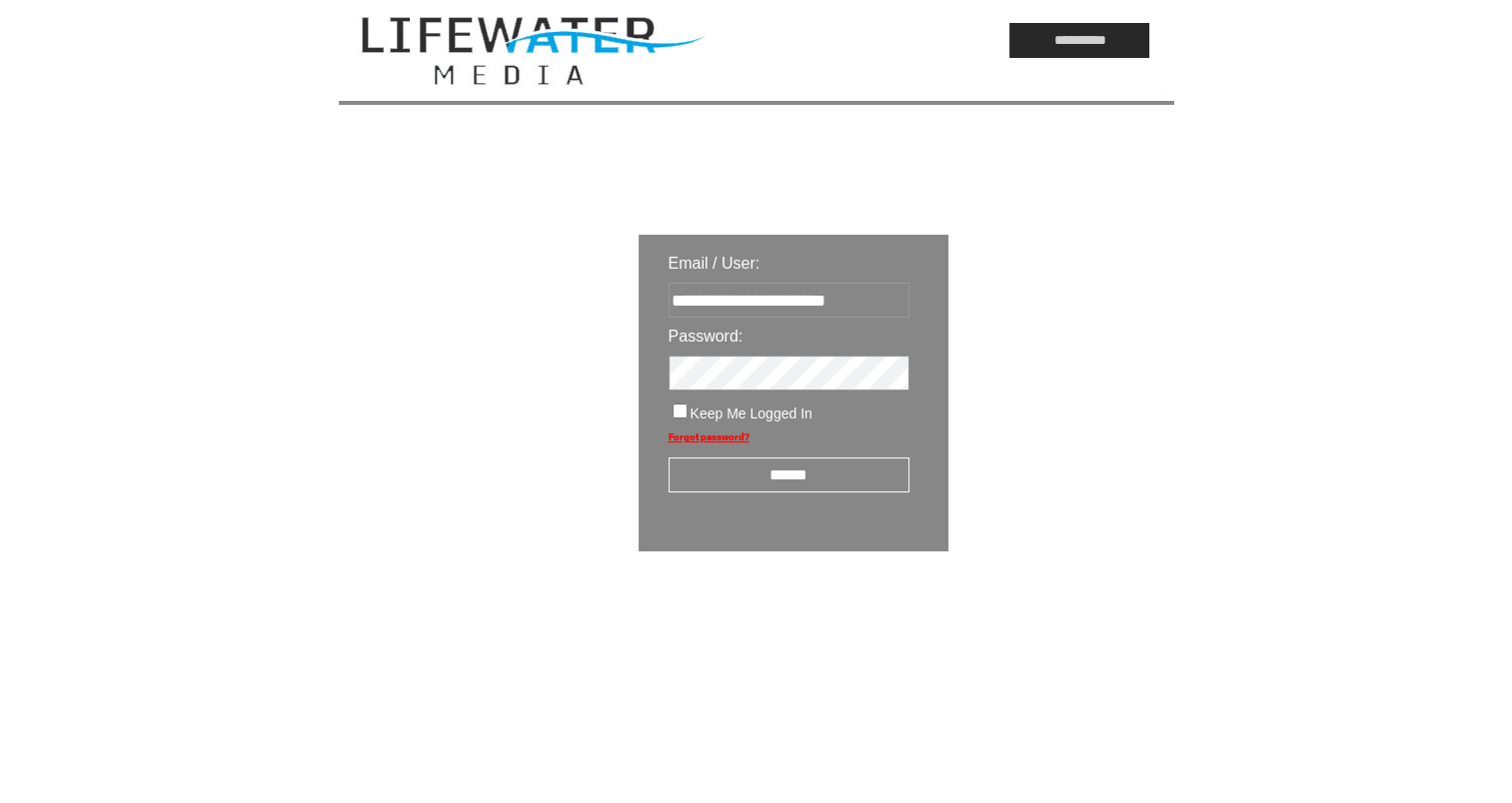click on "******" at bounding box center (788, 474) 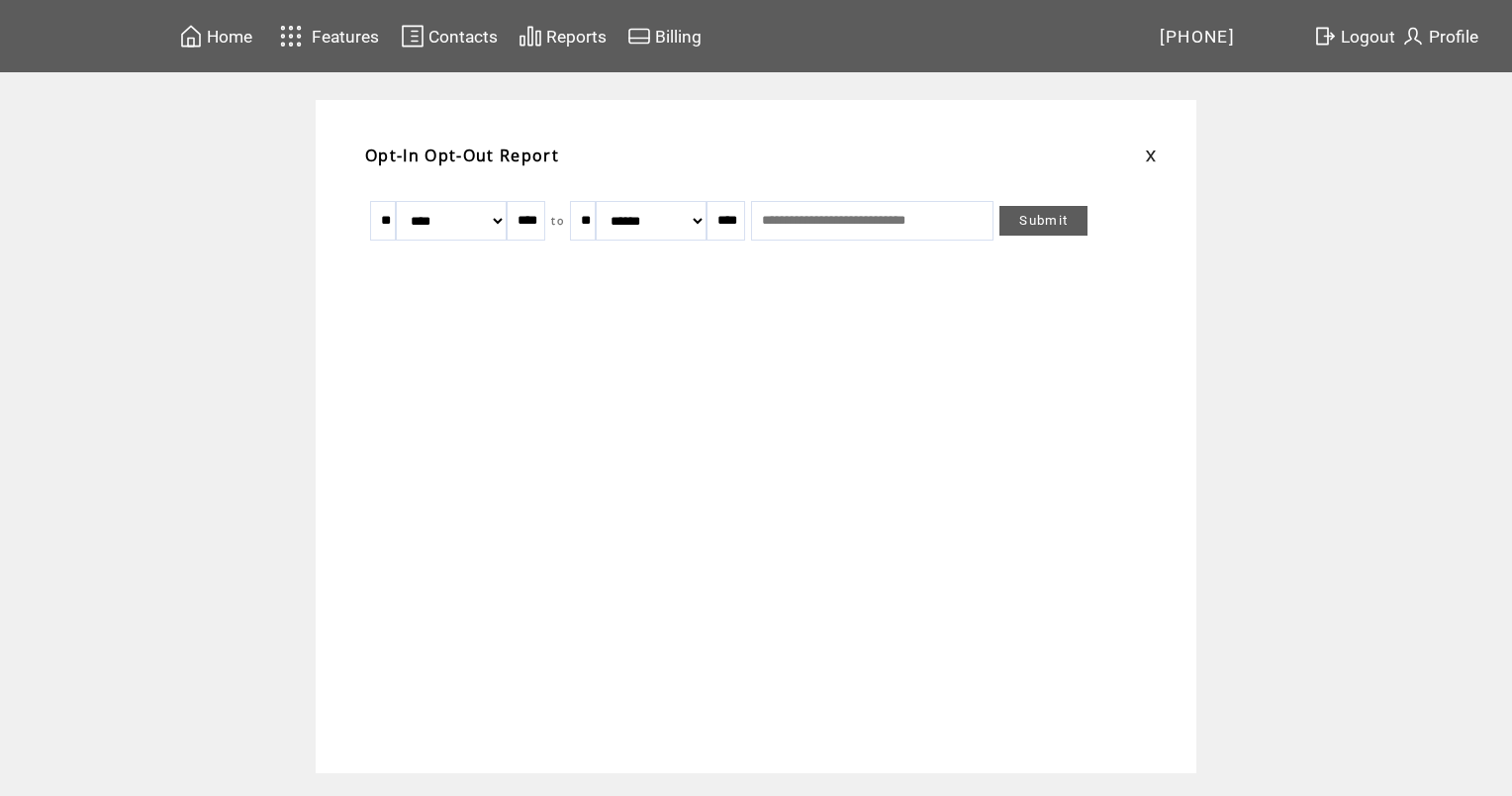 scroll, scrollTop: 0, scrollLeft: 0, axis: both 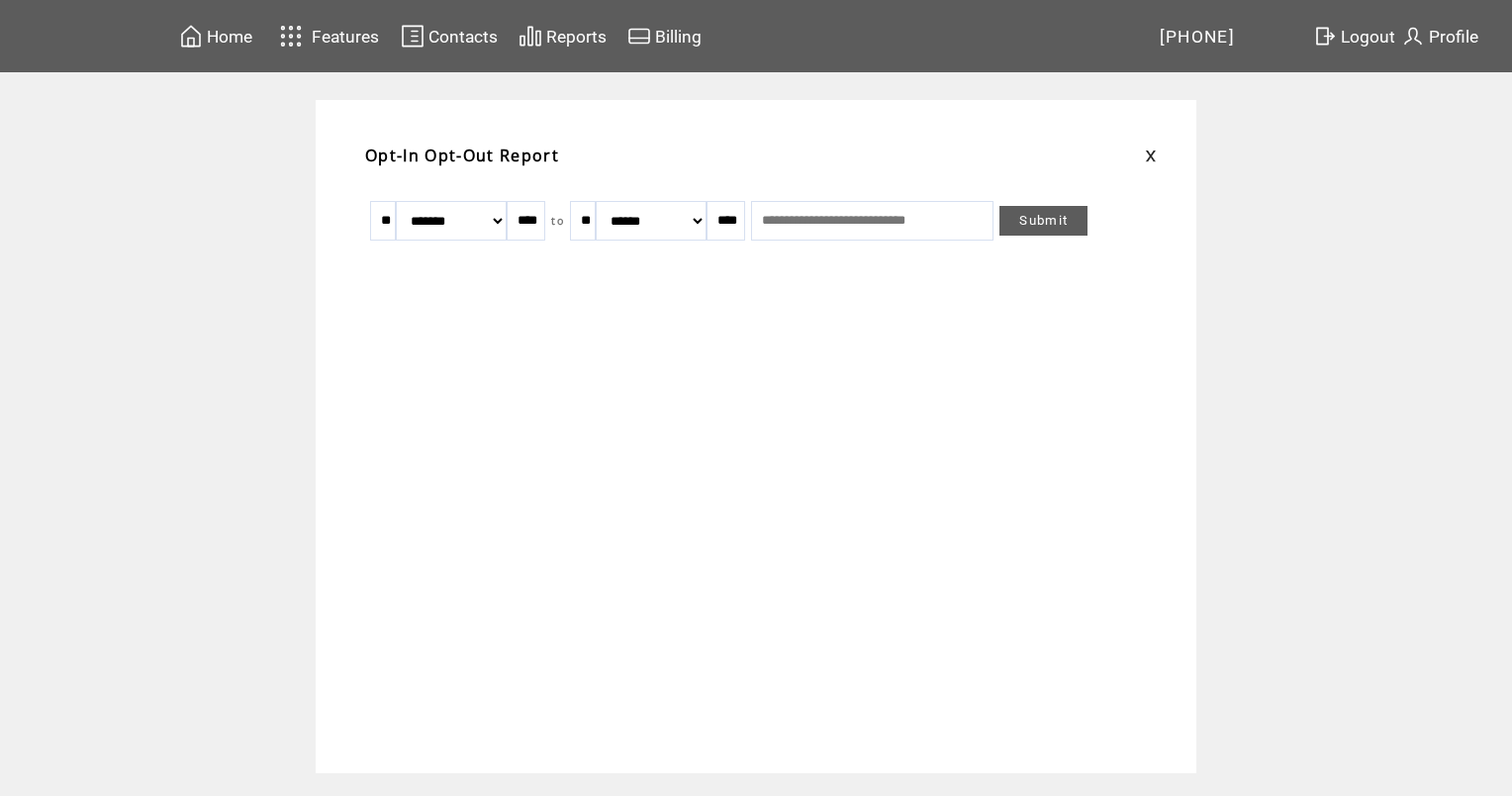 drag, startPoint x: 614, startPoint y: 213, endPoint x: 676, endPoint y: 257, distance: 76.0263 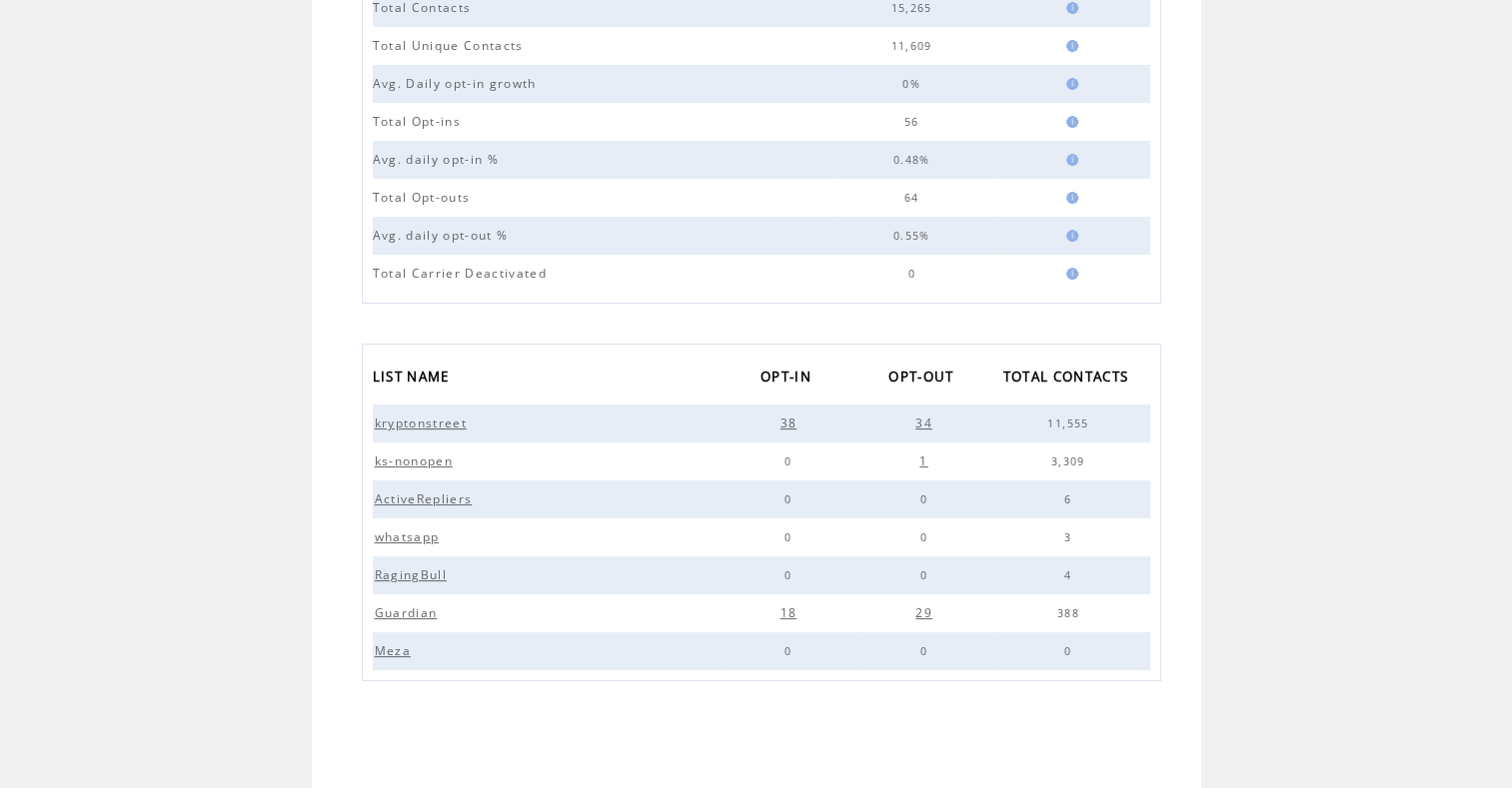 scroll, scrollTop: 0, scrollLeft: 0, axis: both 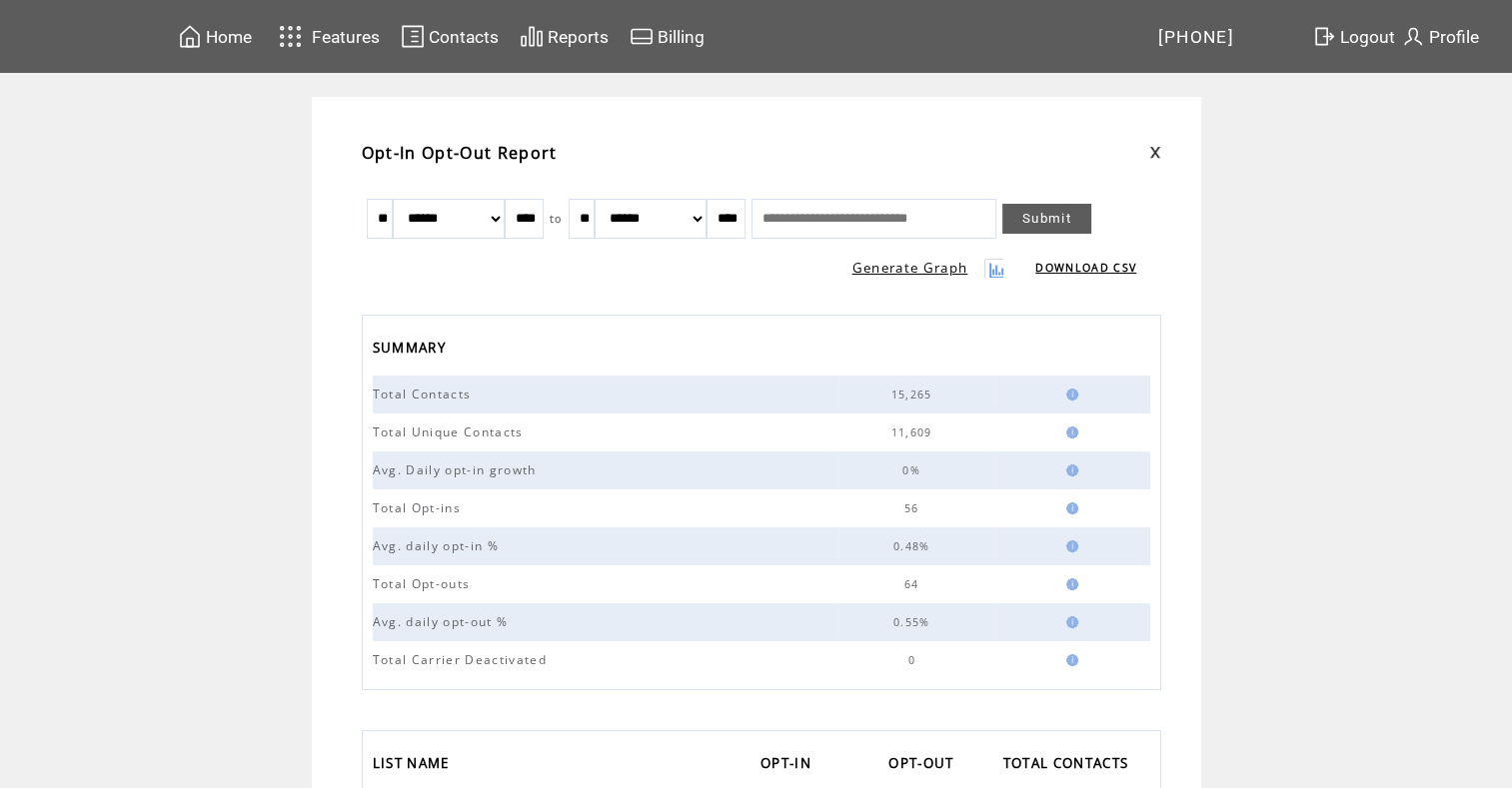 click on "Logout" at bounding box center [1367, 37] 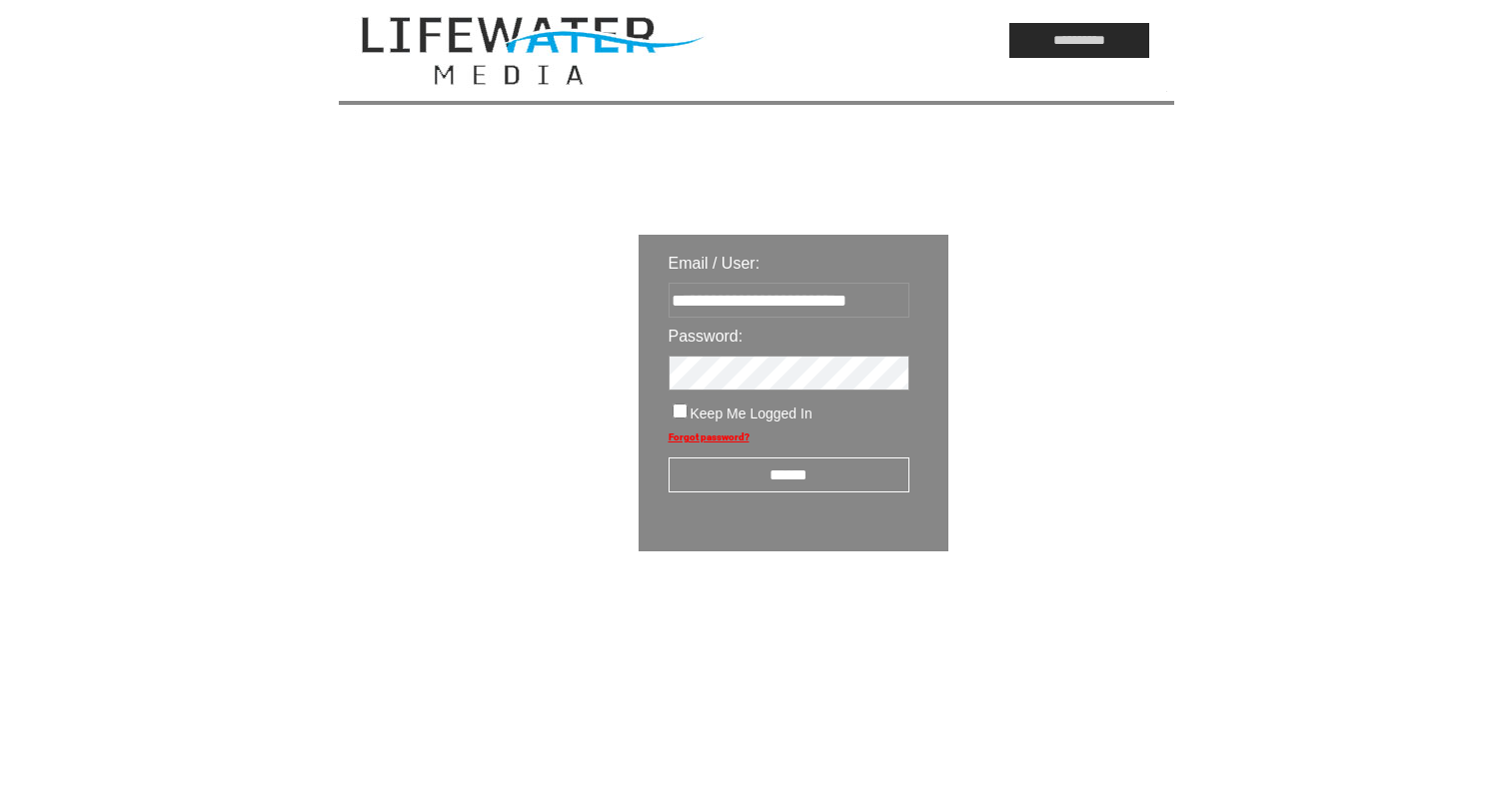 scroll, scrollTop: 0, scrollLeft: 0, axis: both 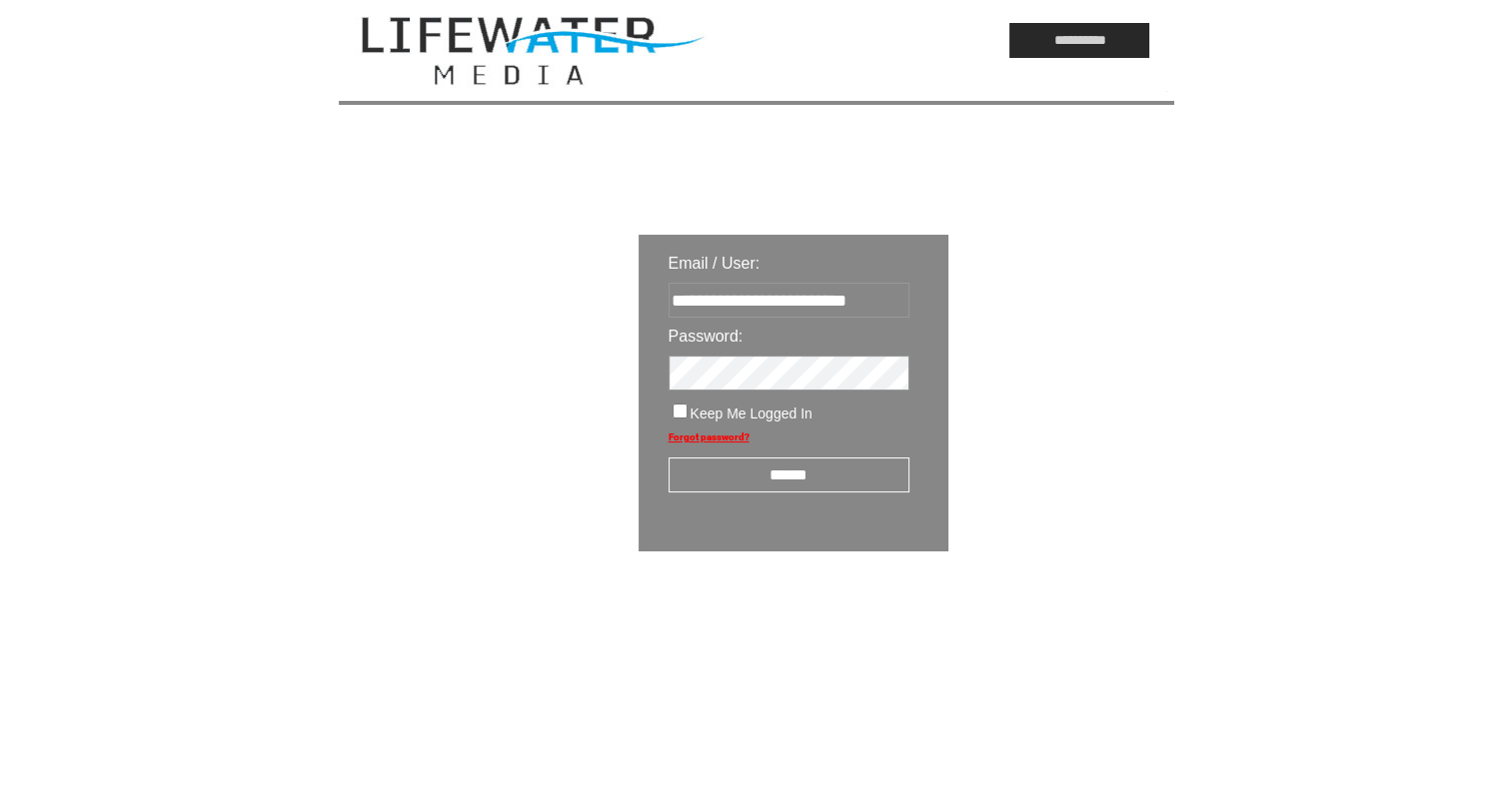 click on "******" at bounding box center [788, 474] 